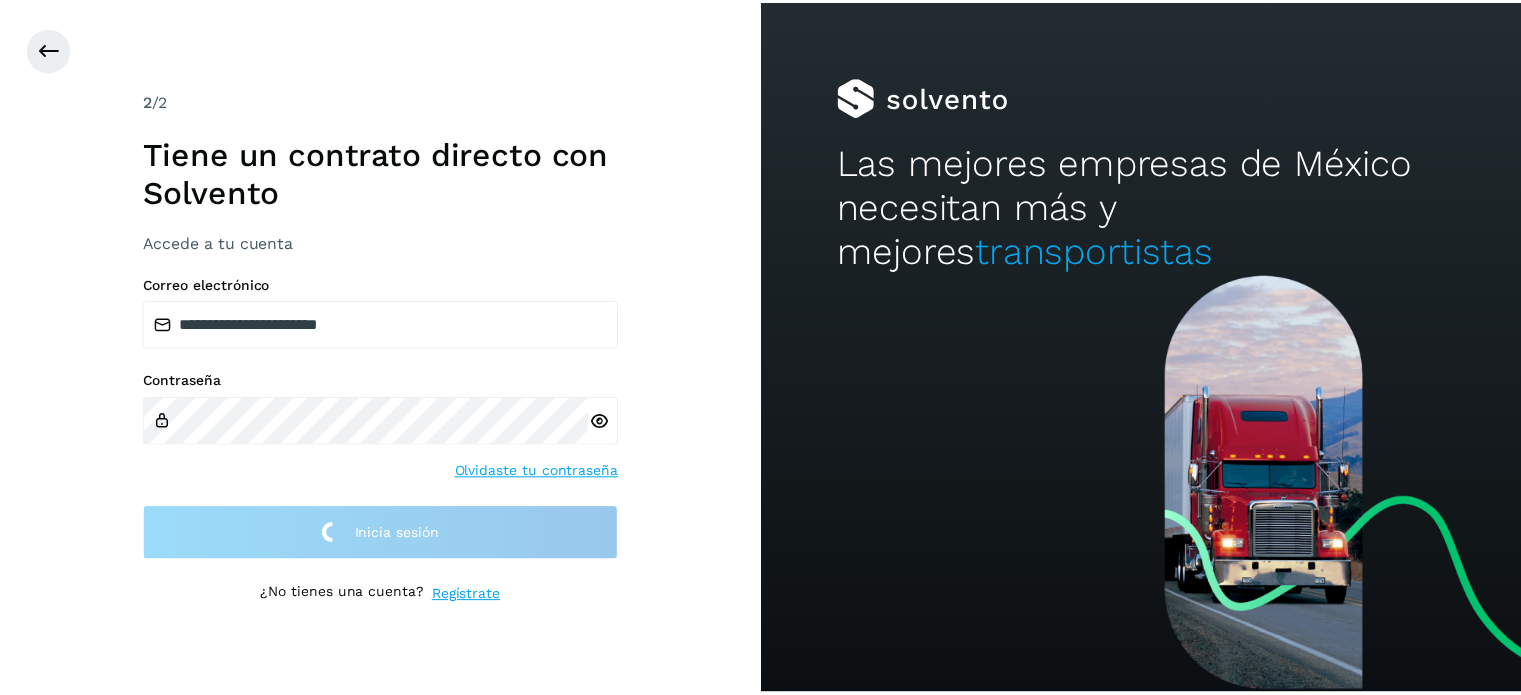scroll, scrollTop: 0, scrollLeft: 0, axis: both 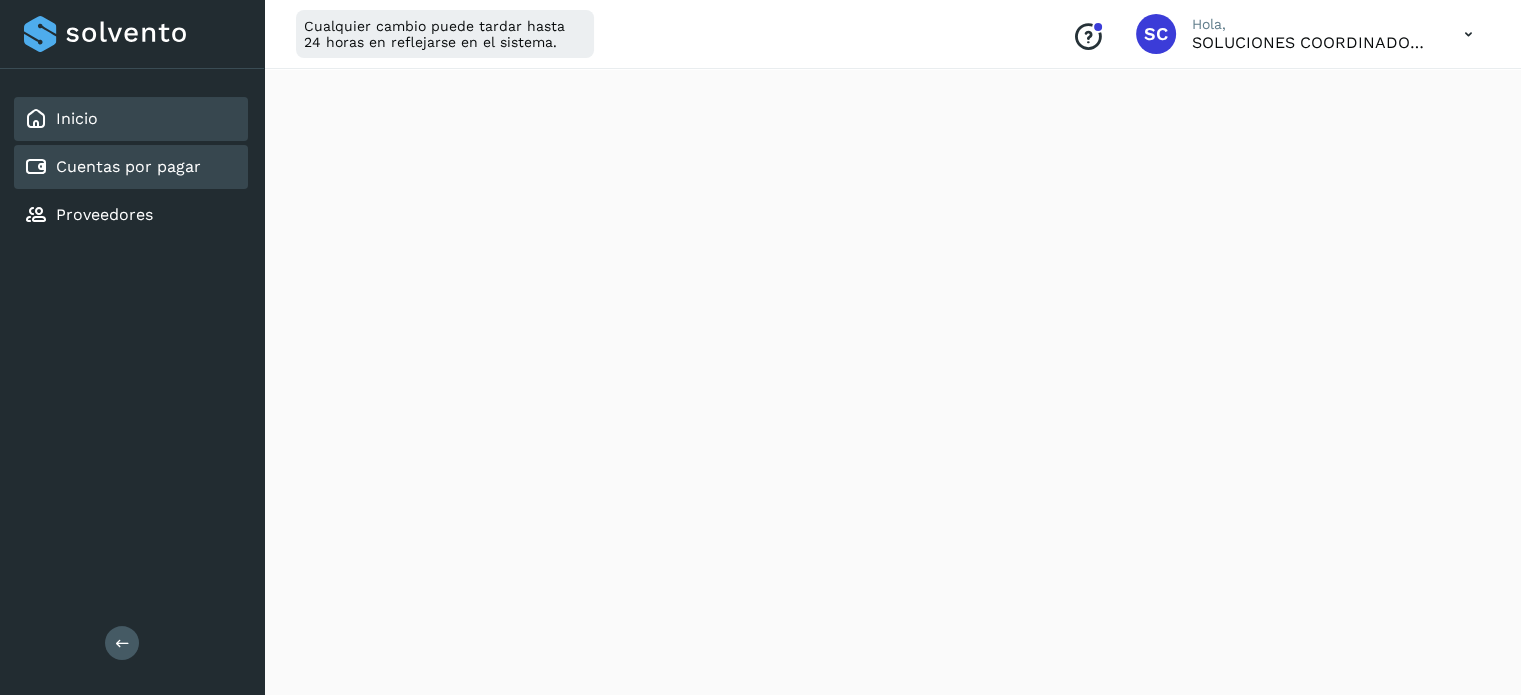 click on "Cuentas por pagar" at bounding box center [128, 166] 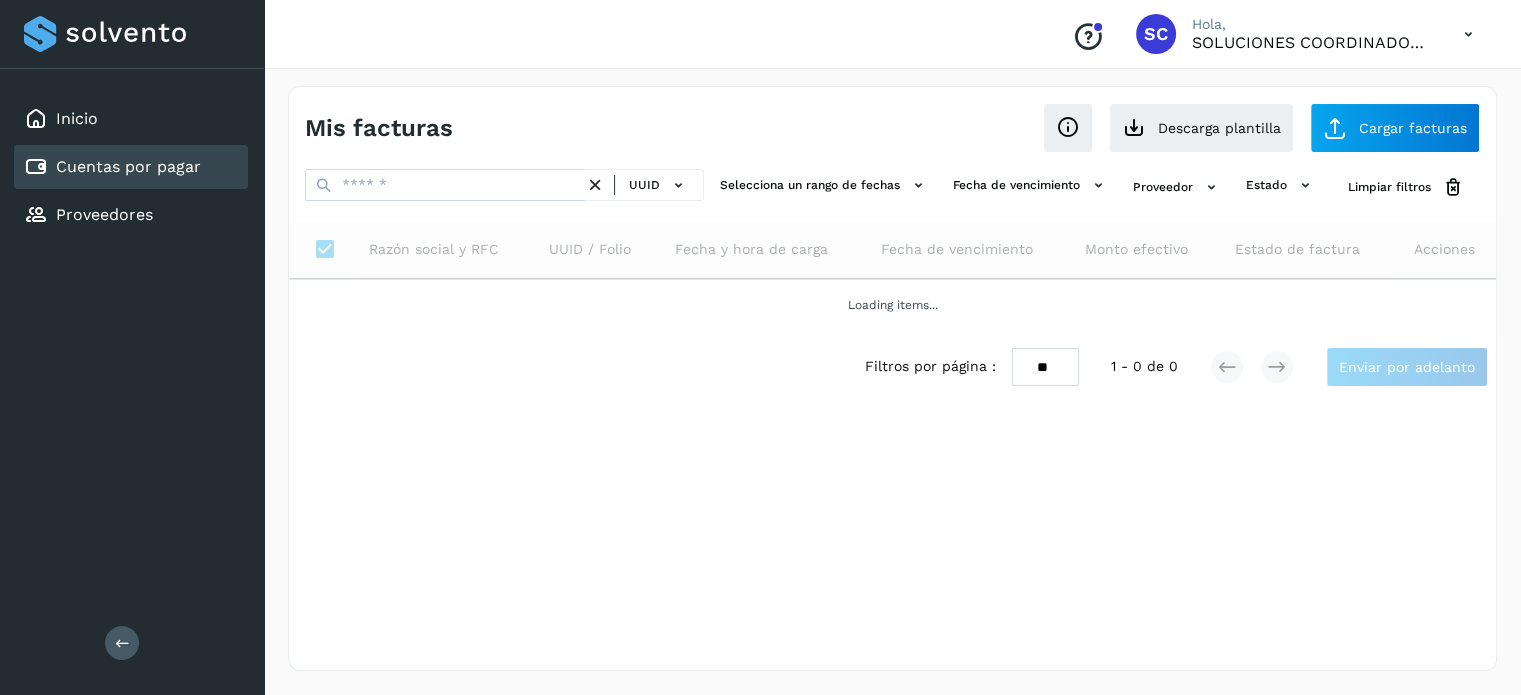 scroll, scrollTop: 0, scrollLeft: 0, axis: both 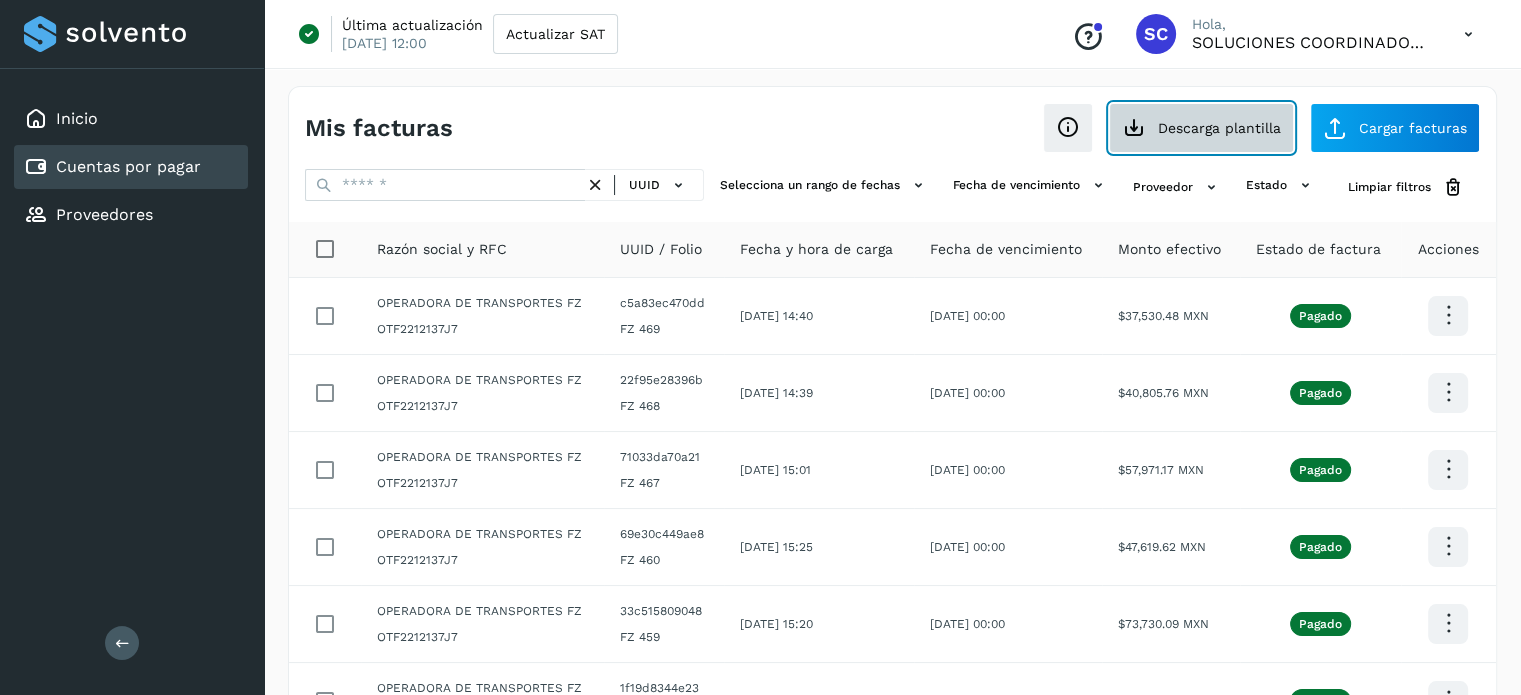 click on "Descarga plantilla" 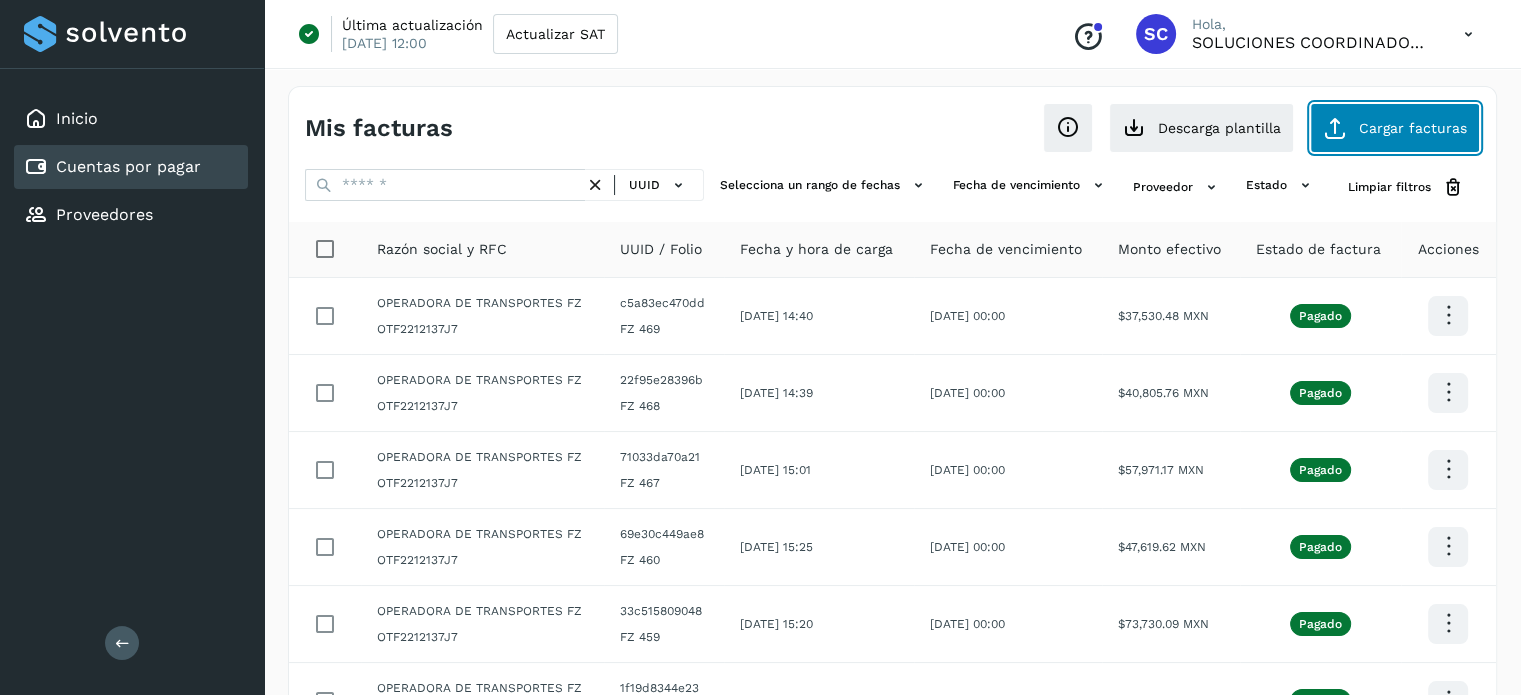 click on "Cargar facturas" 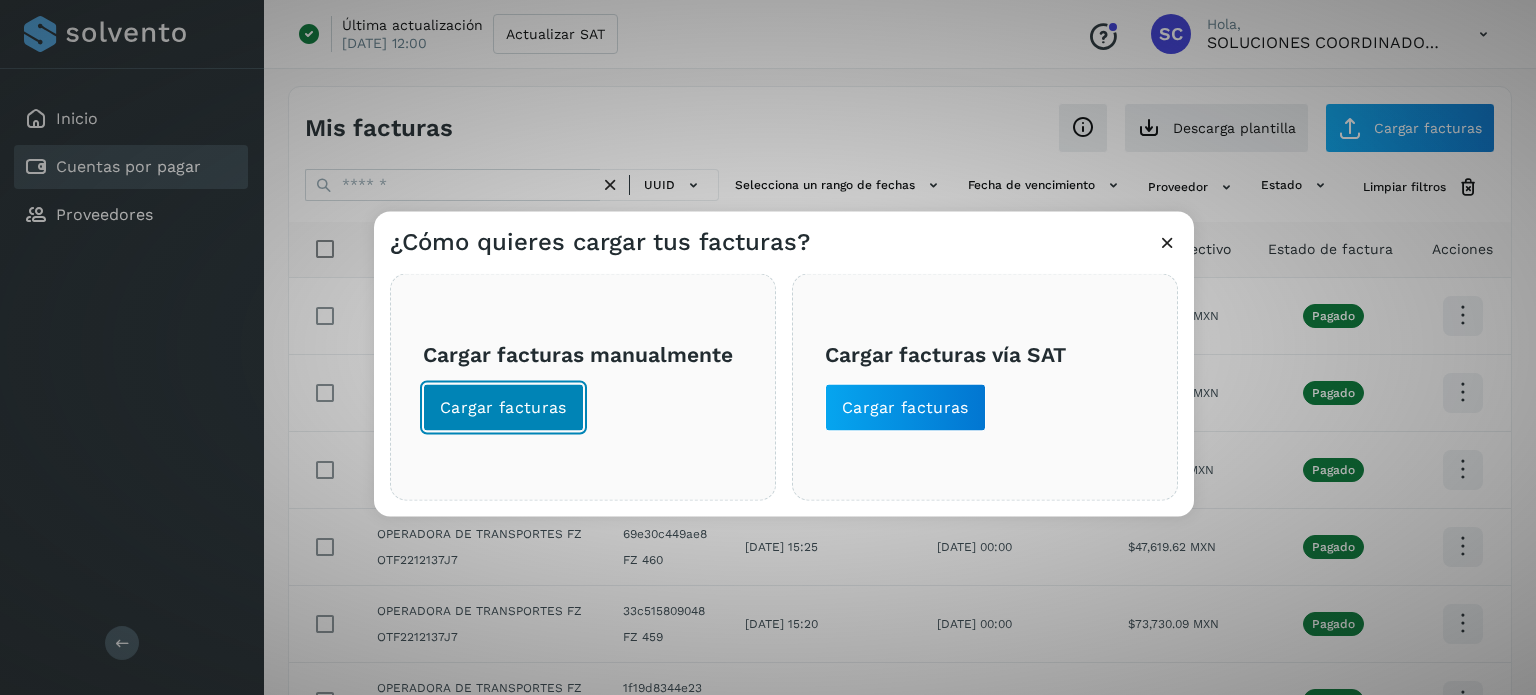click on "Cargar facturas" 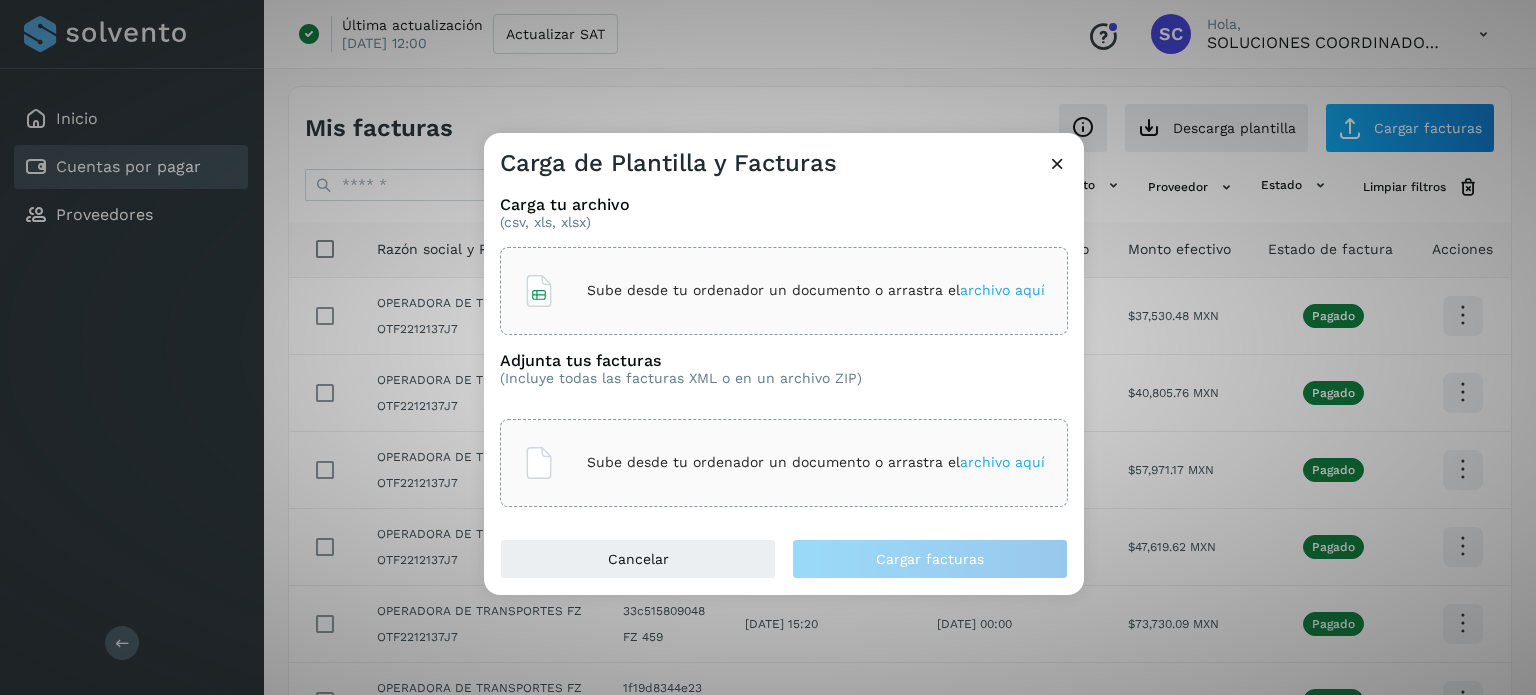 click on "Sube desde tu ordenador un documento o arrastra el  archivo aquí" 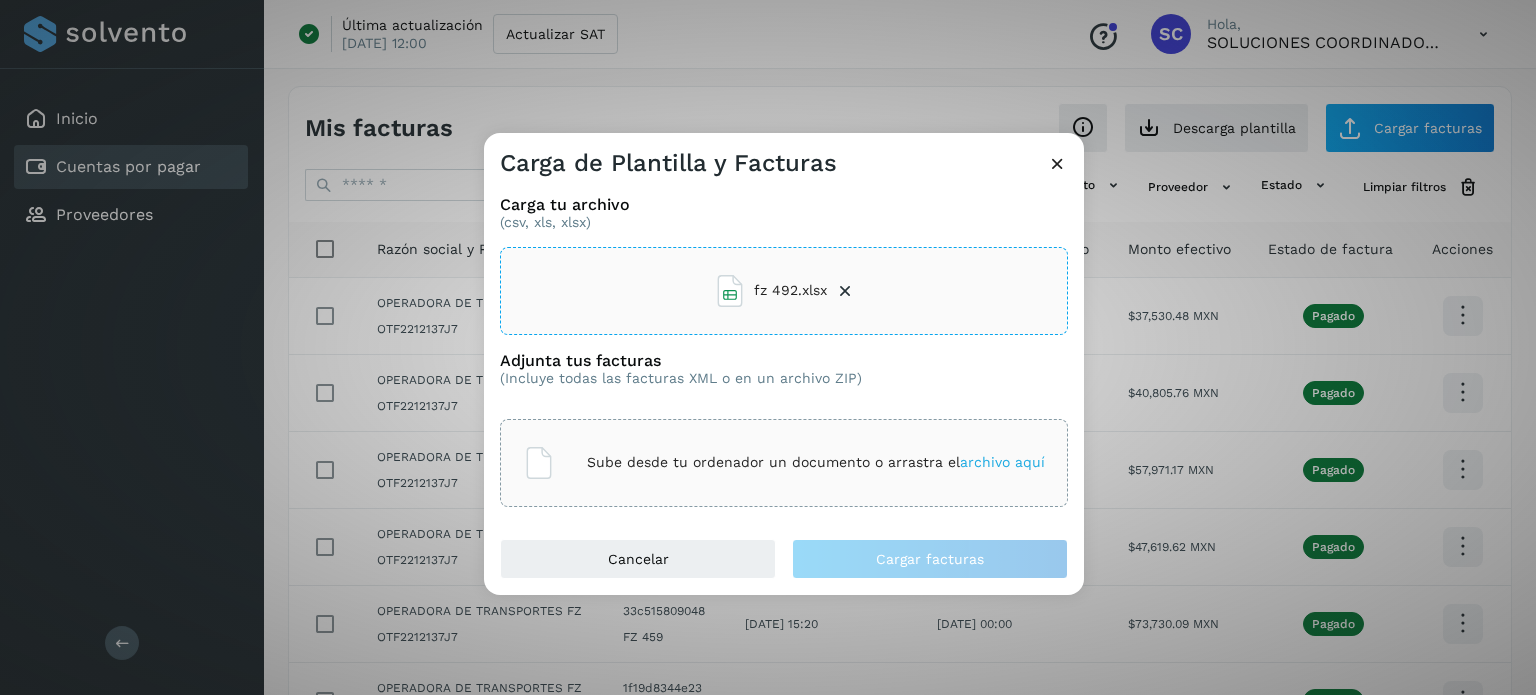 click on "Sube desde tu ordenador un documento o arrastra el  archivo aquí" at bounding box center [816, 462] 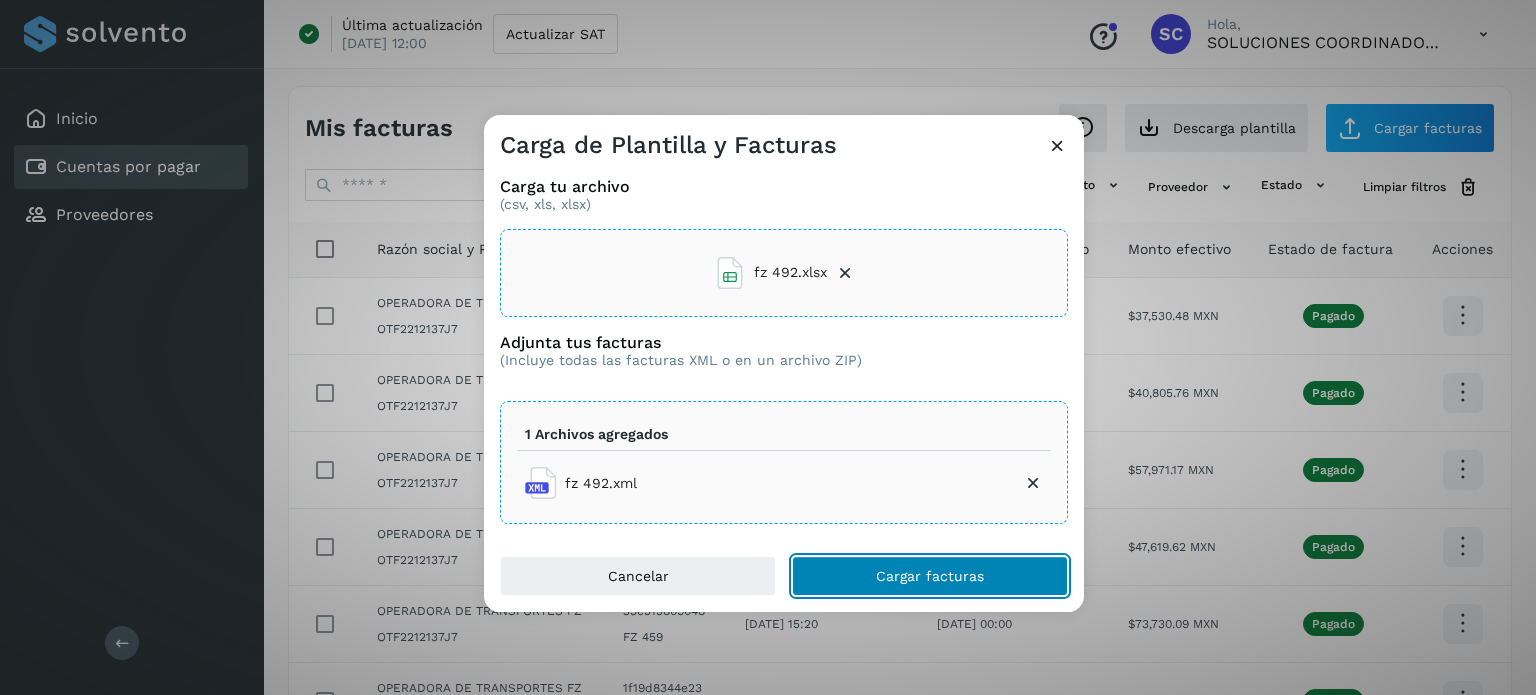 click on "Cargar facturas" 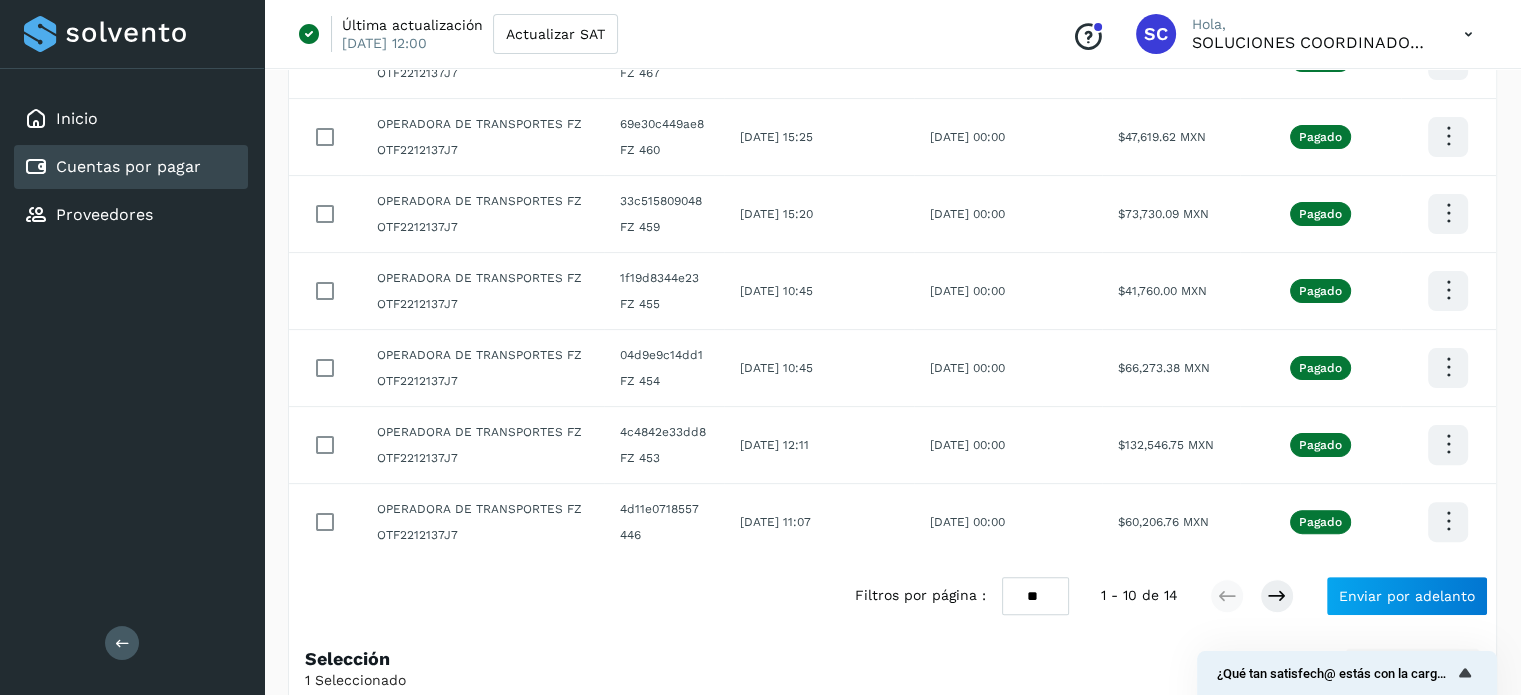 scroll, scrollTop: 527, scrollLeft: 0, axis: vertical 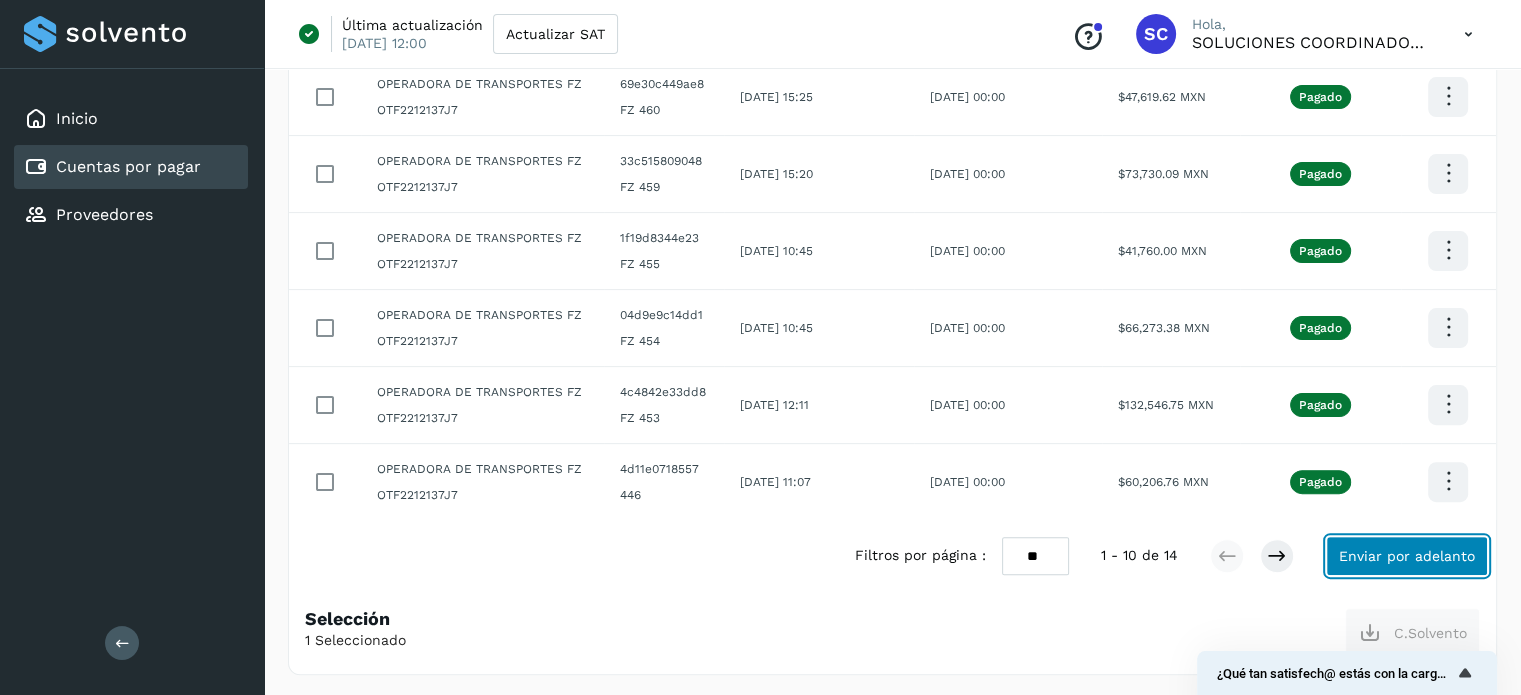 click on "Enviar por adelanto" 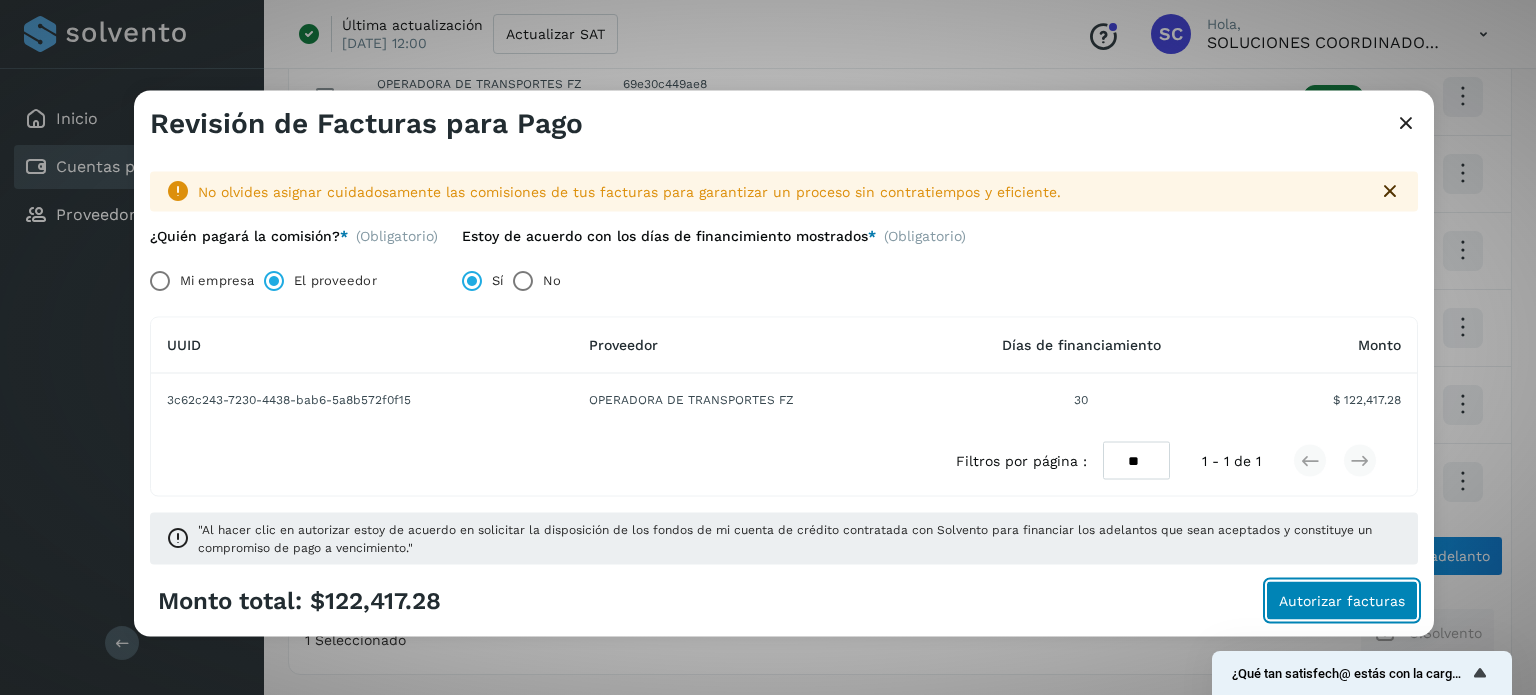 click on "Autorizar facturas" 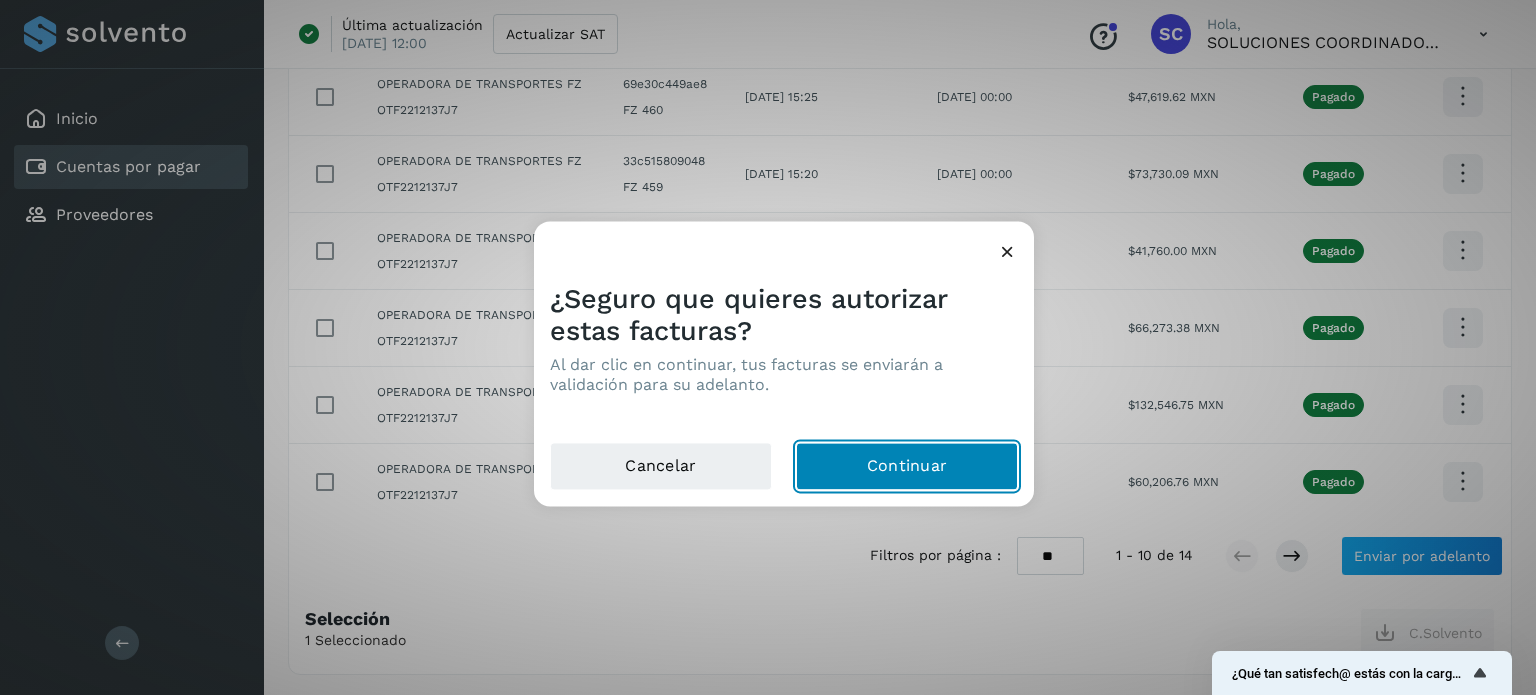 click on "Continuar" 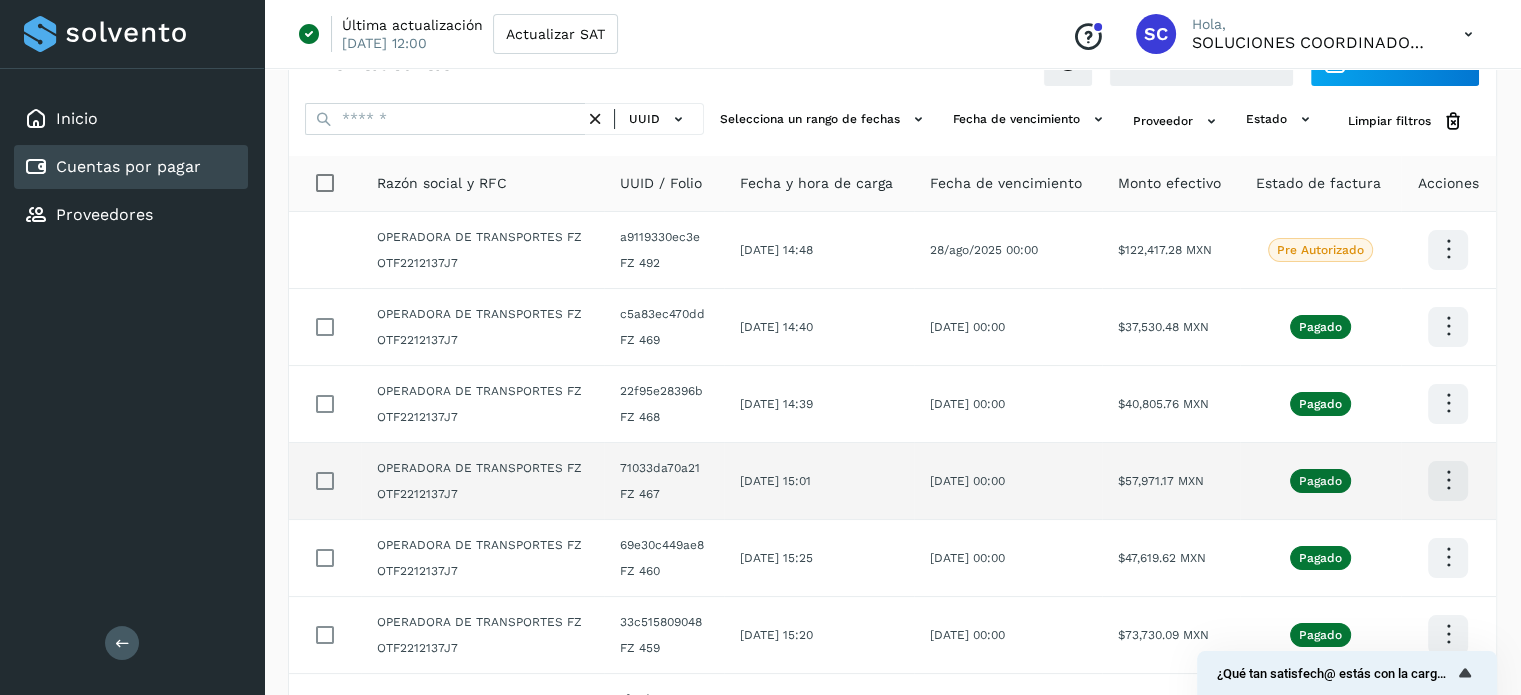 scroll, scrollTop: 0, scrollLeft: 0, axis: both 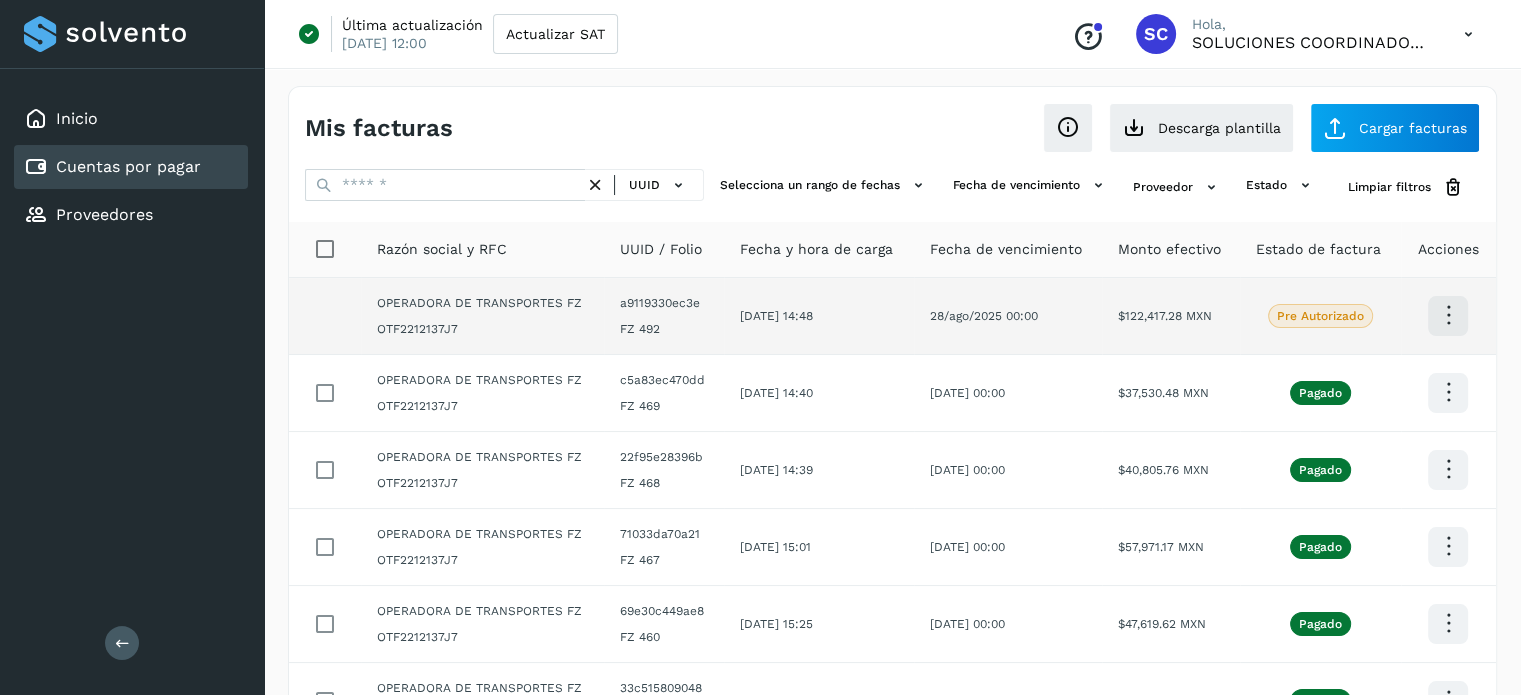 click 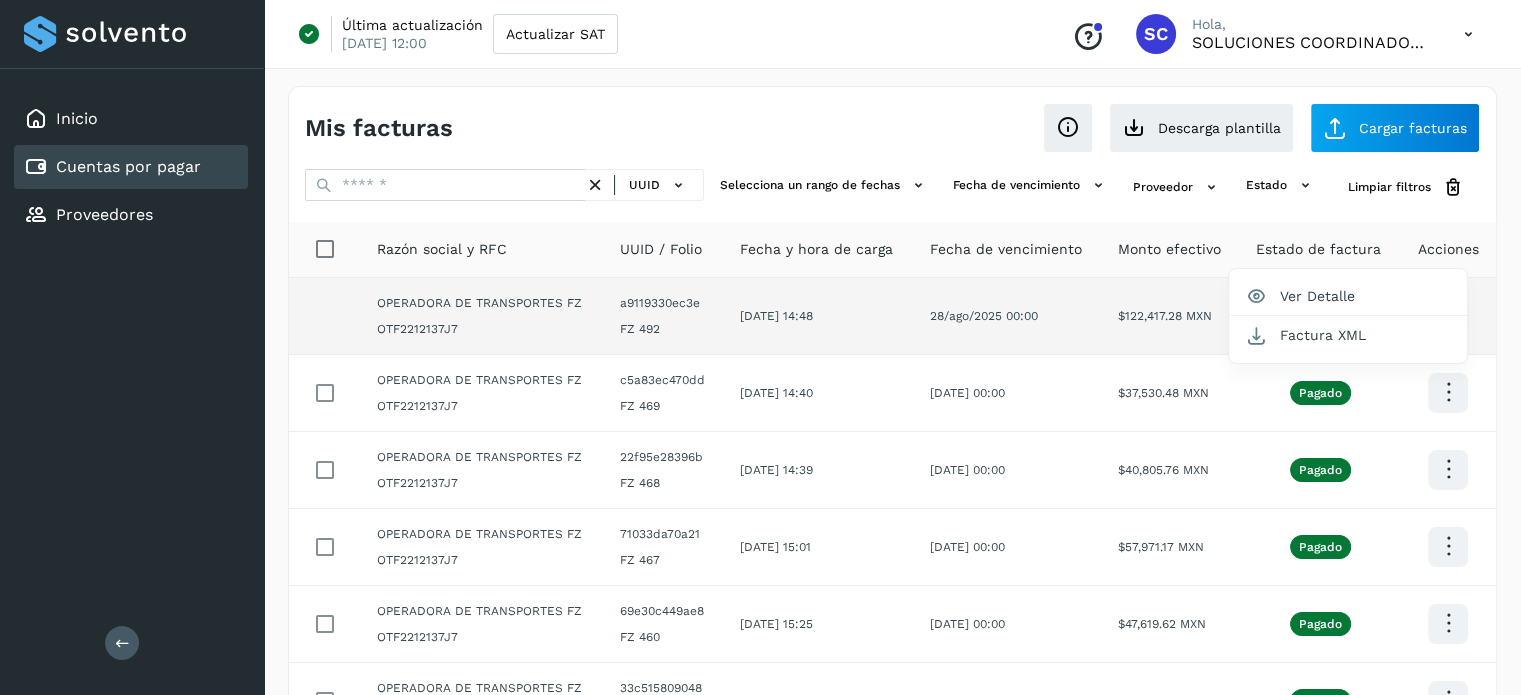 click at bounding box center (760, 347) 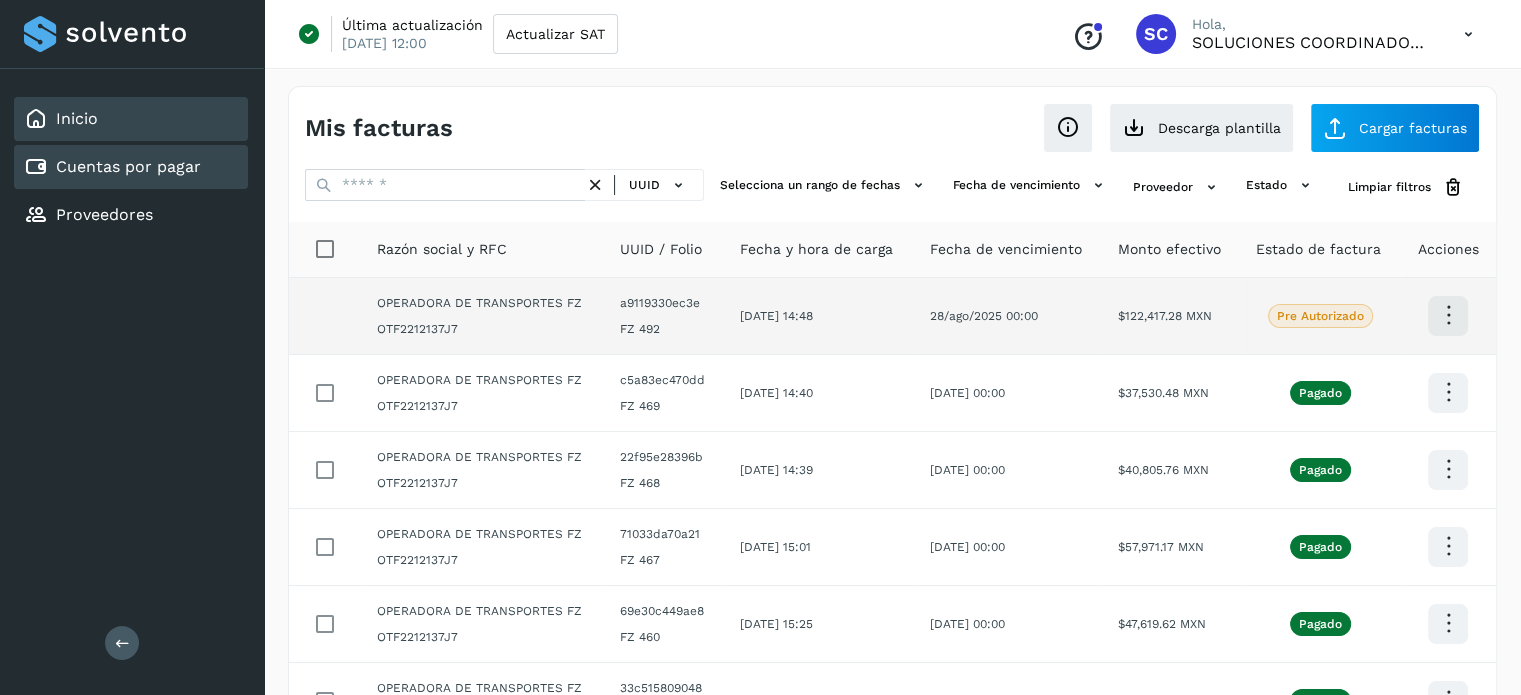 click on "Inicio" at bounding box center (77, 118) 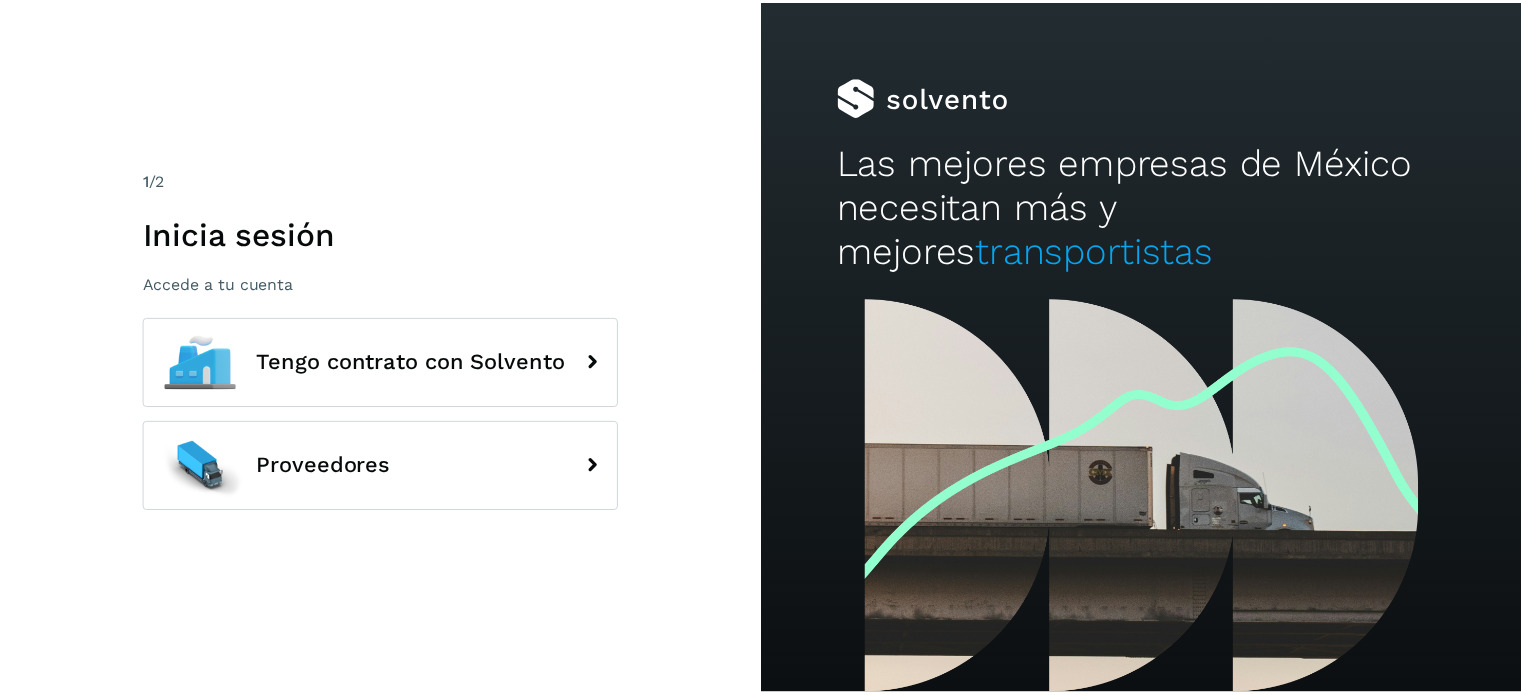 scroll, scrollTop: 0, scrollLeft: 0, axis: both 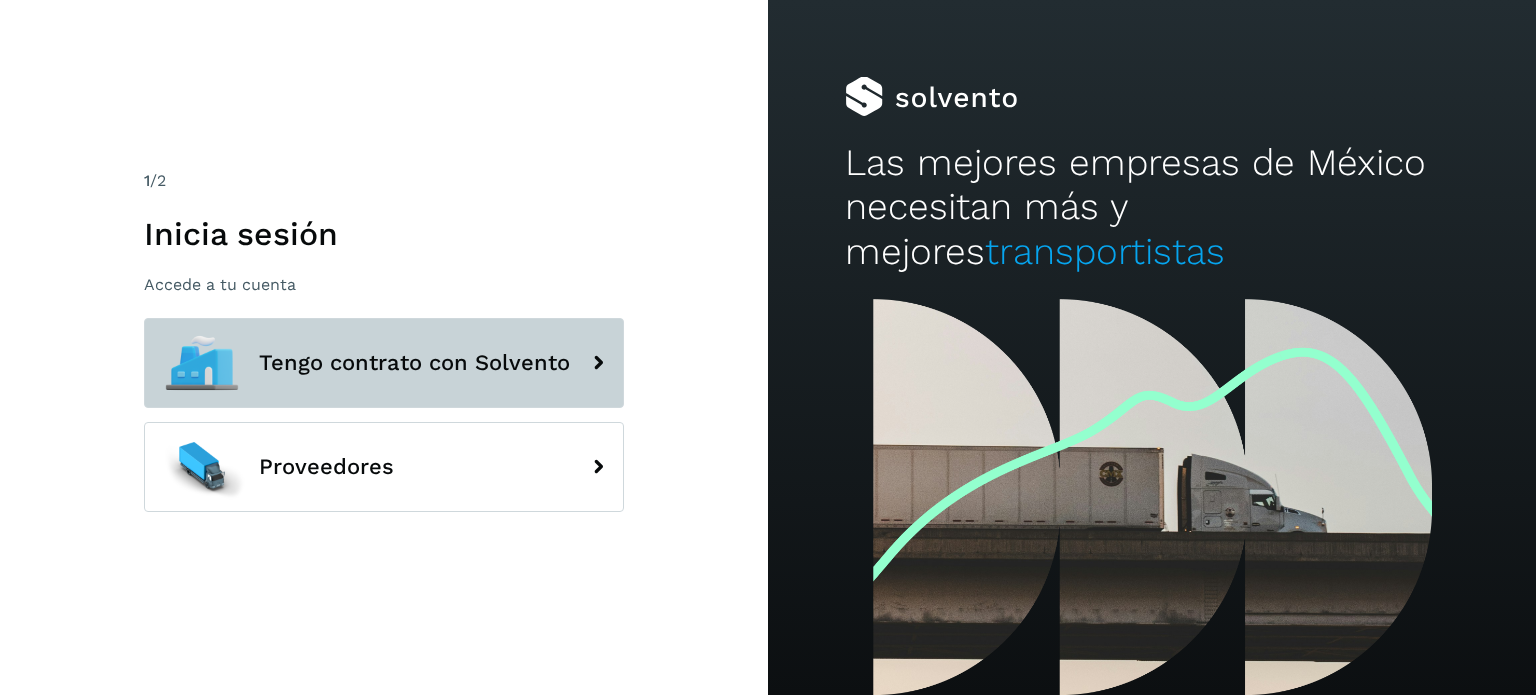 click on "Tengo contrato con Solvento" at bounding box center [384, 363] 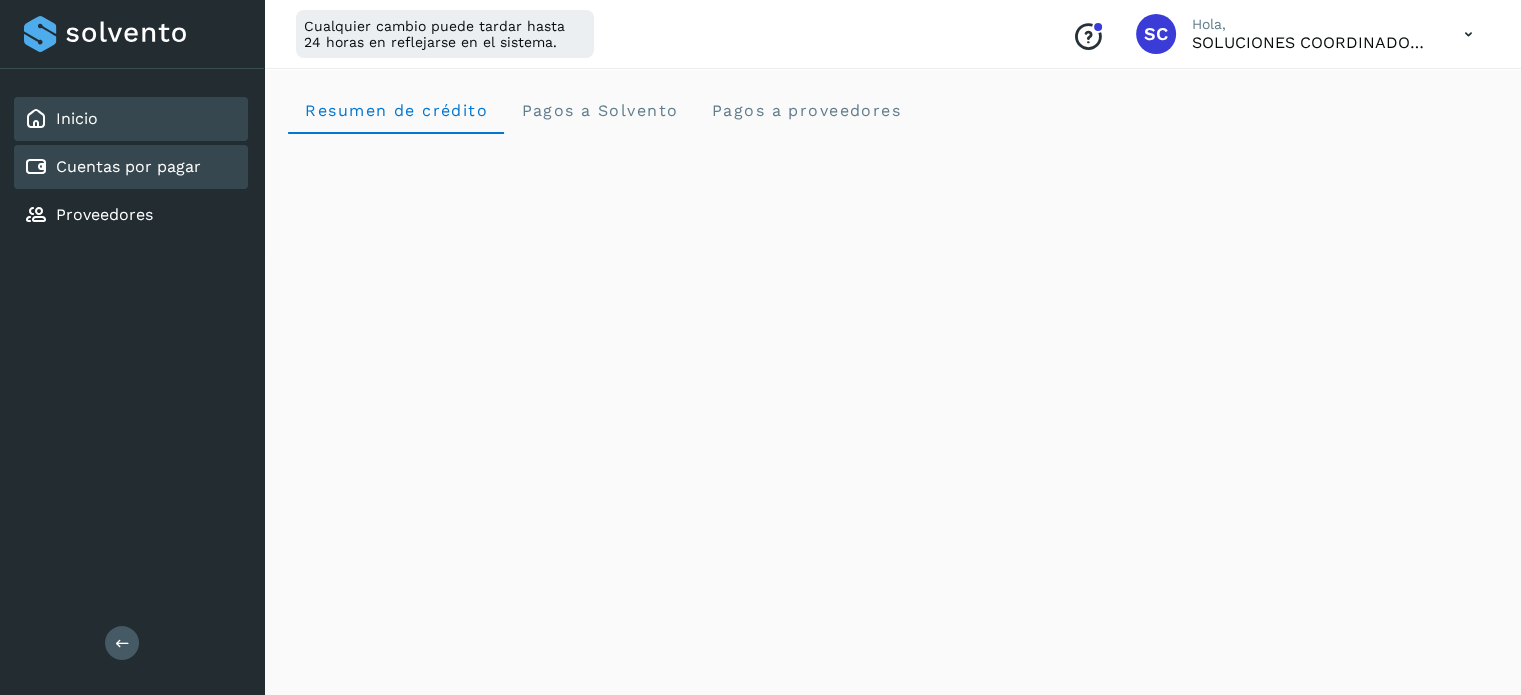 click on "Cuentas por pagar" 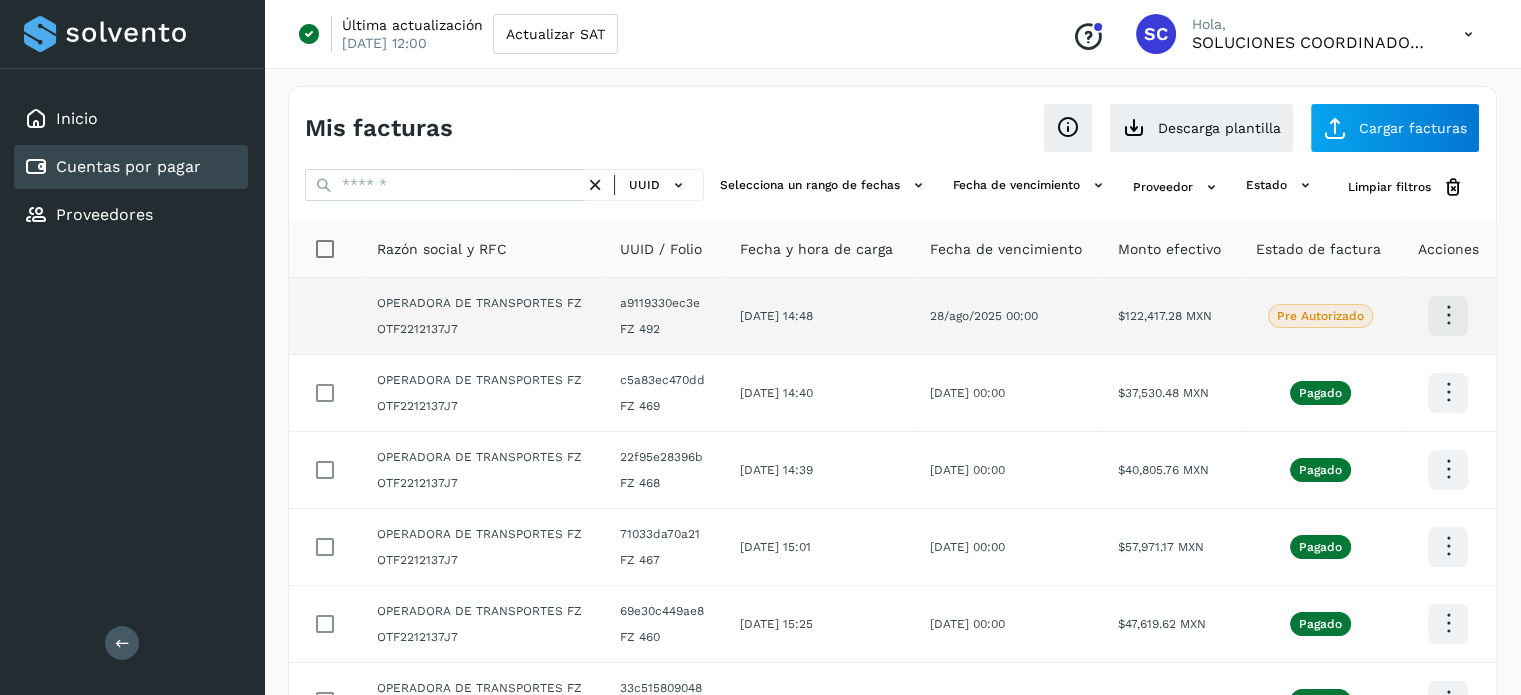 click on "OPERADORA DE TRANSPORTES FZ OTF2212137J7" 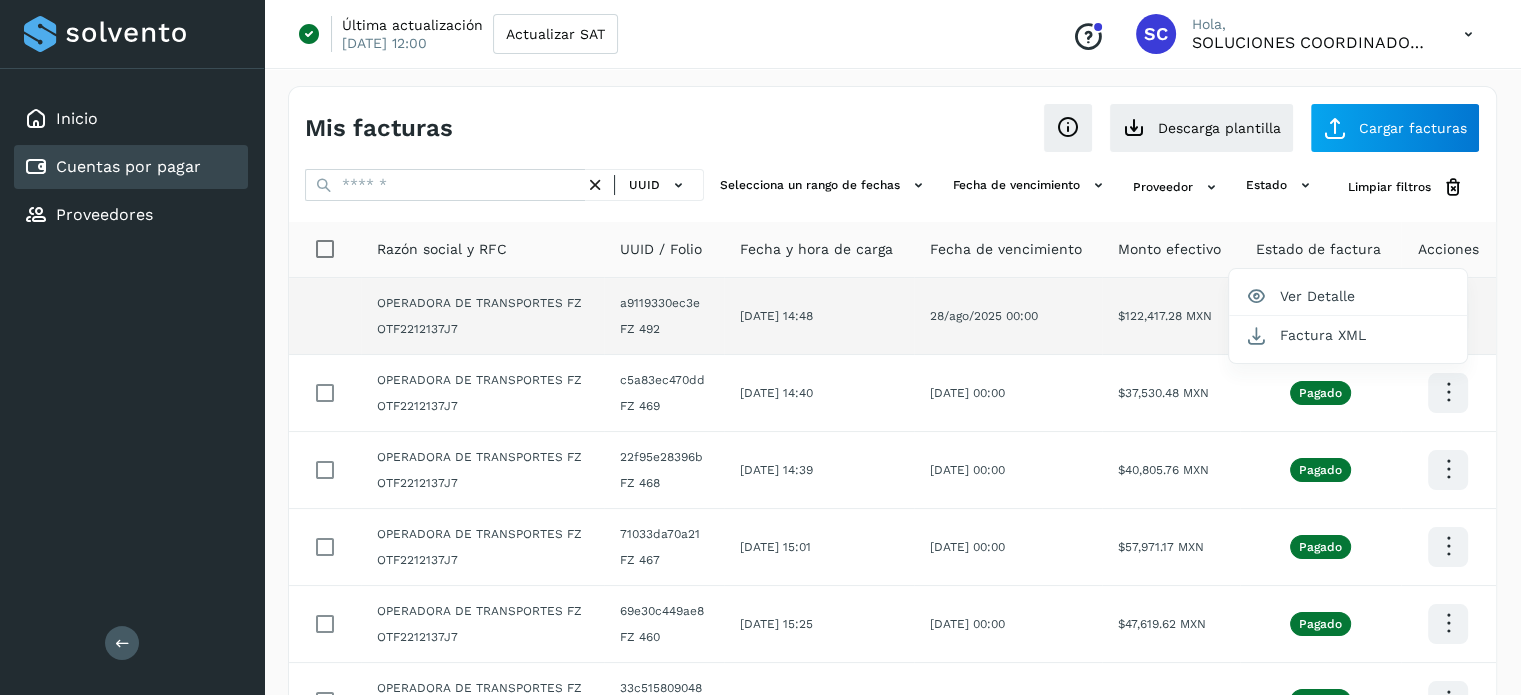 click at bounding box center [760, 347] 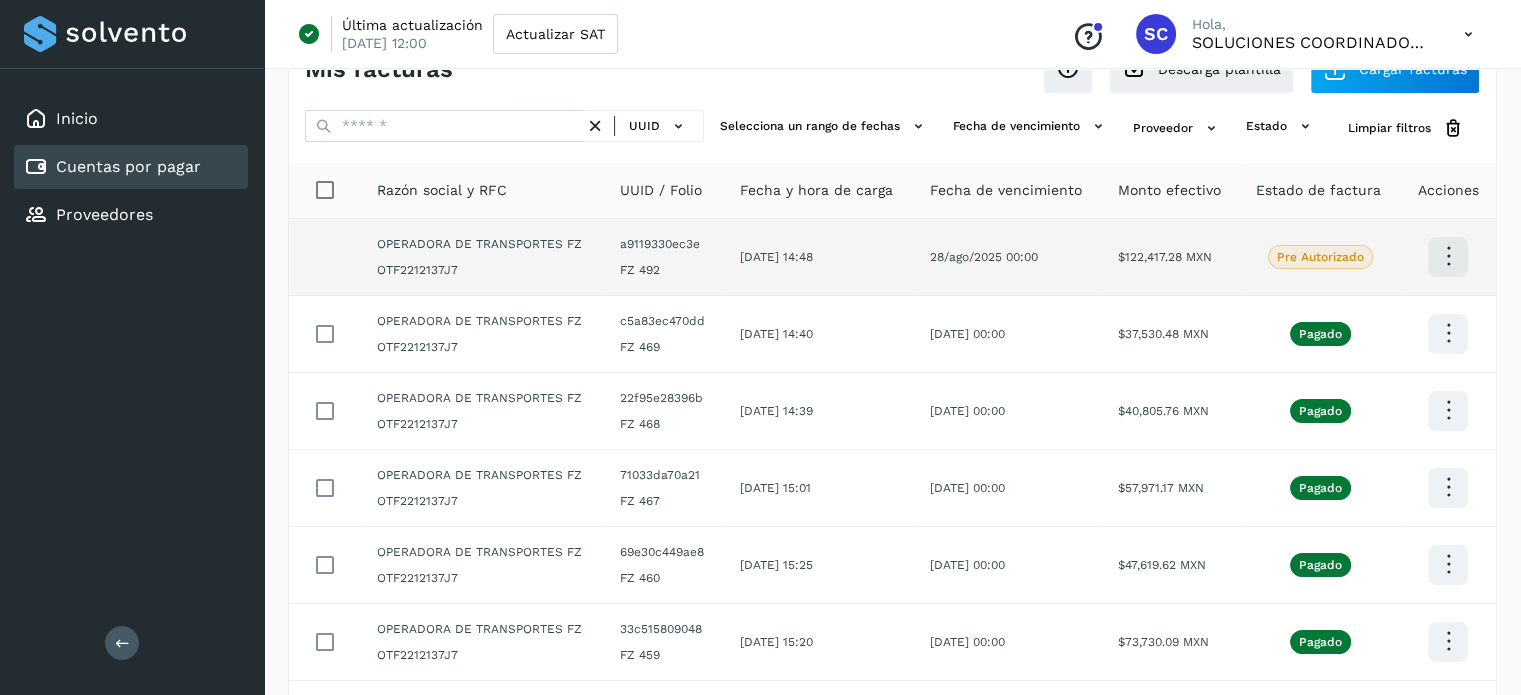 scroll, scrollTop: 0, scrollLeft: 0, axis: both 